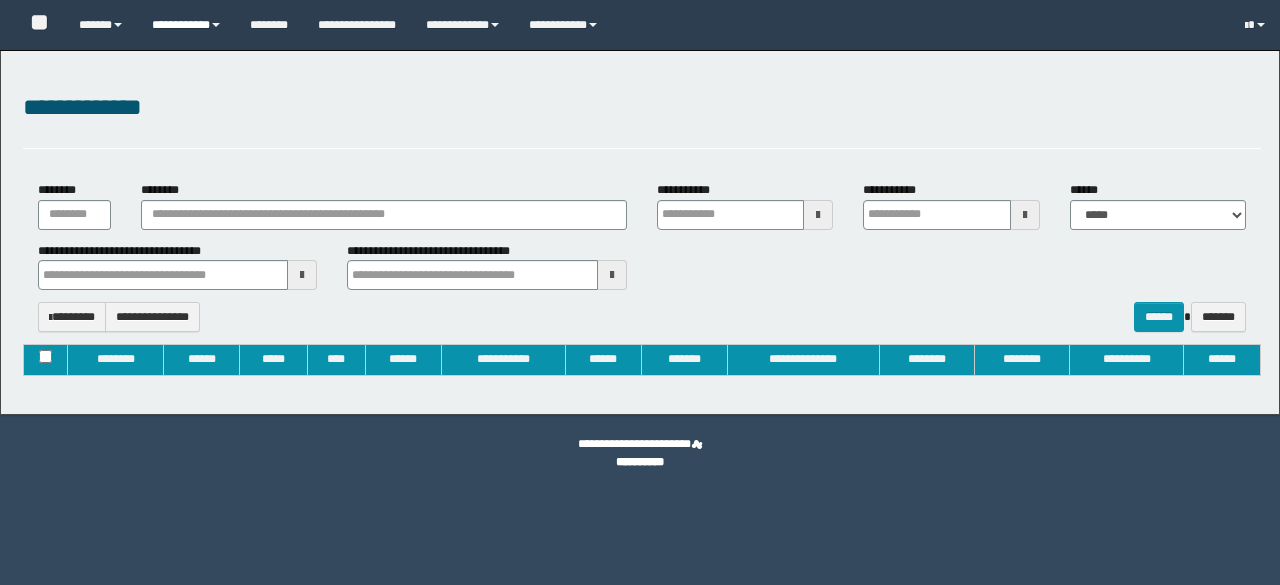 type on "**********" 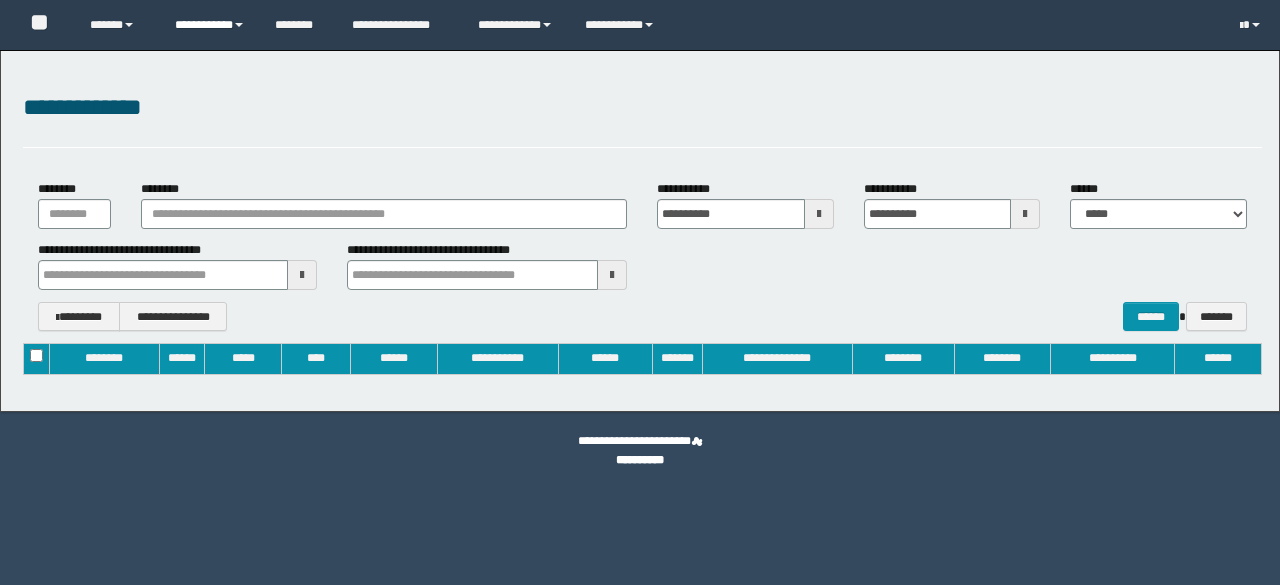 scroll, scrollTop: 0, scrollLeft: 0, axis: both 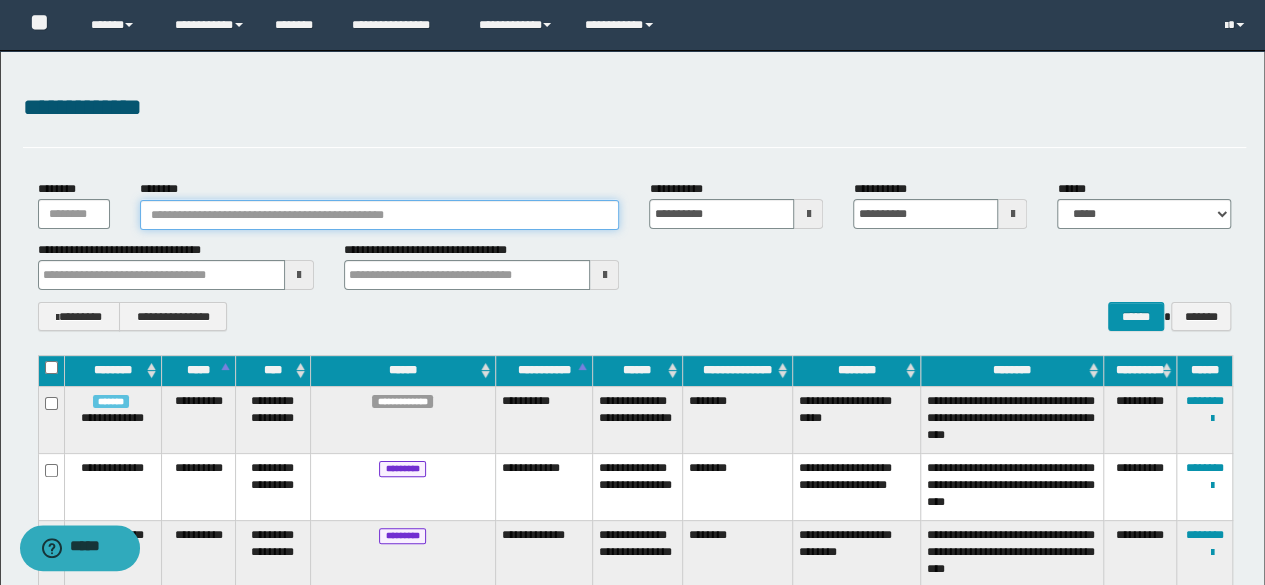 click on "********" at bounding box center (380, 215) 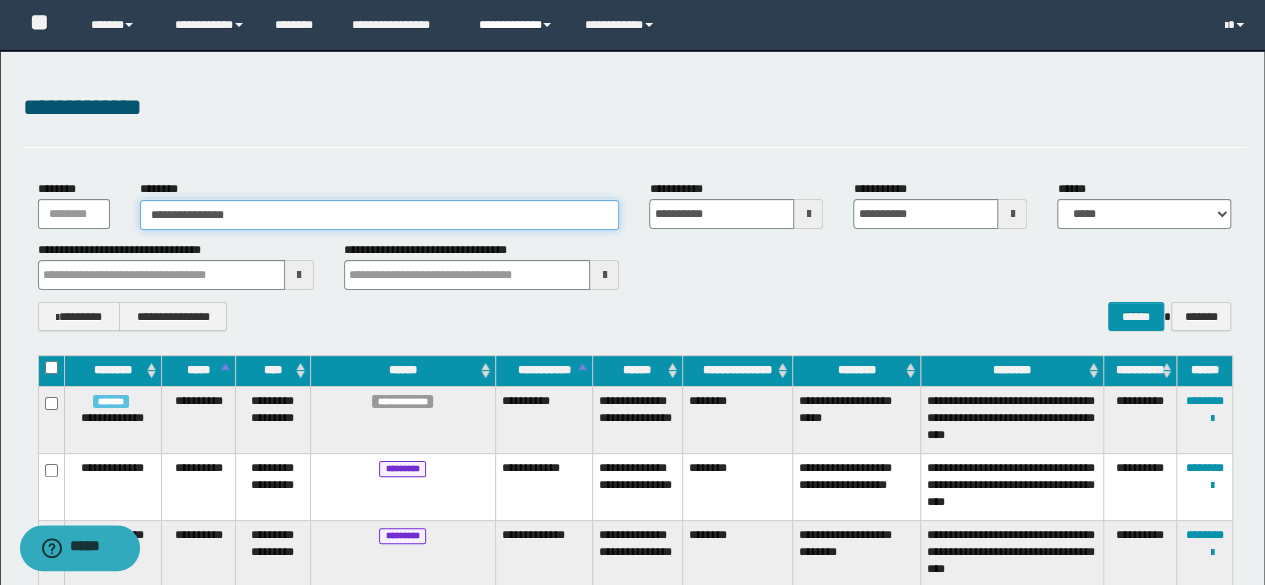 type on "**********" 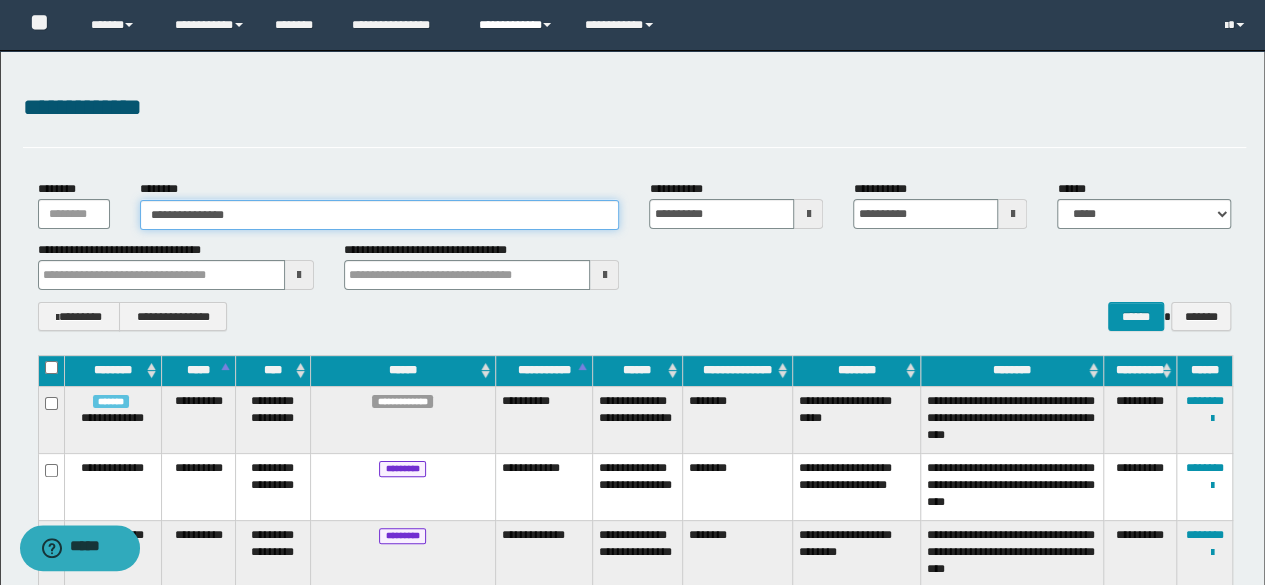type 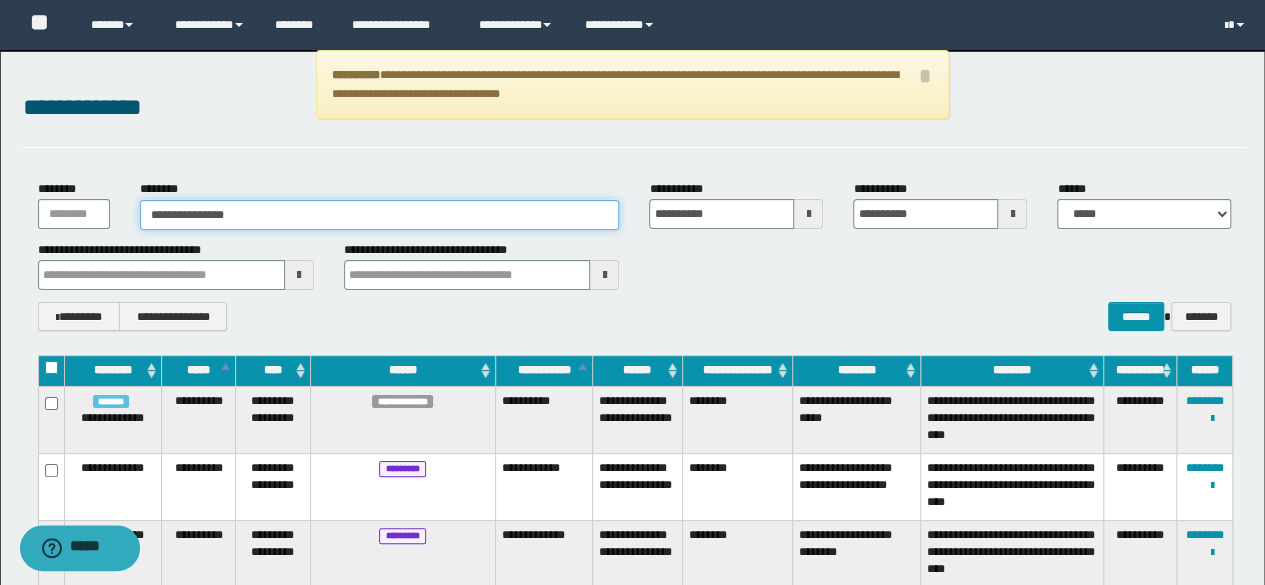 click on "**********" at bounding box center [380, 215] 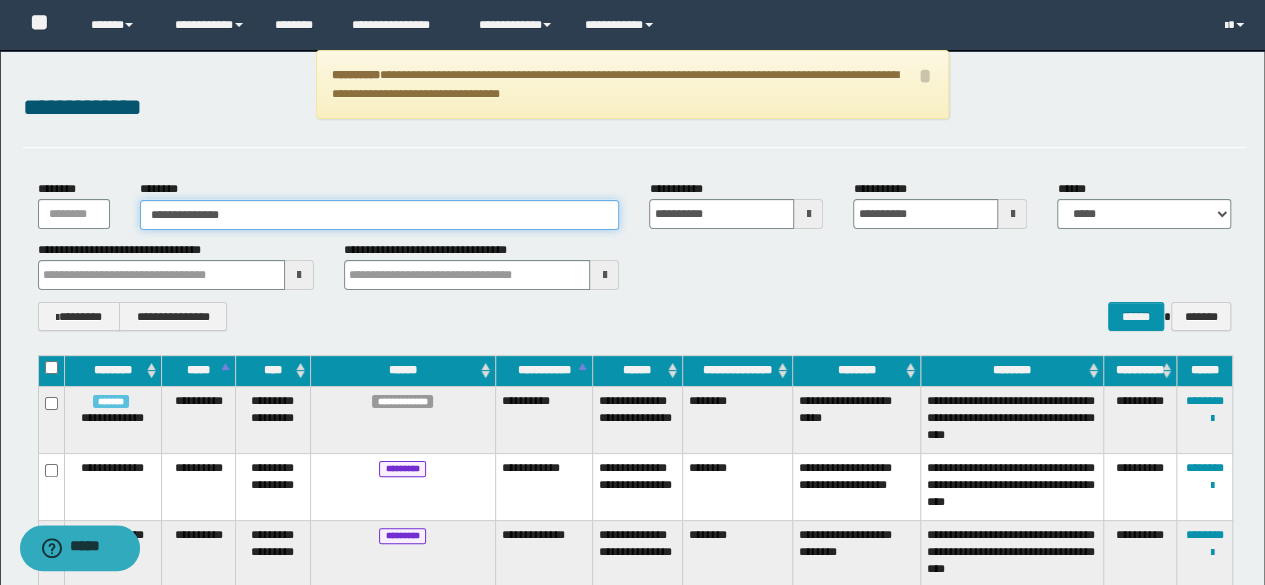 type on "**********" 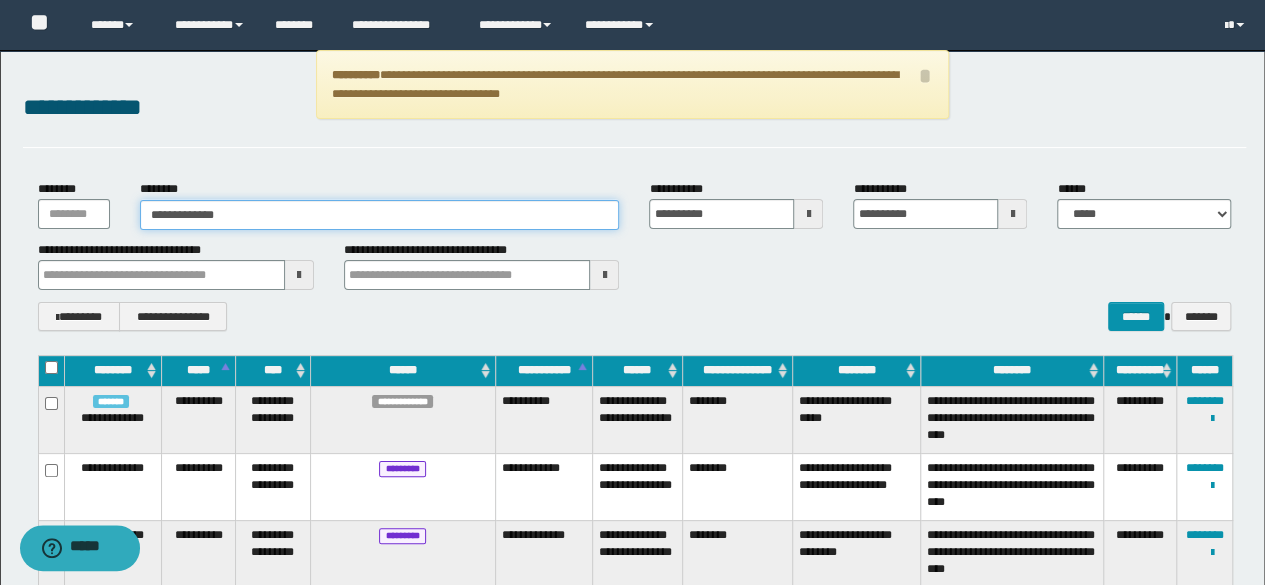 type on "**********" 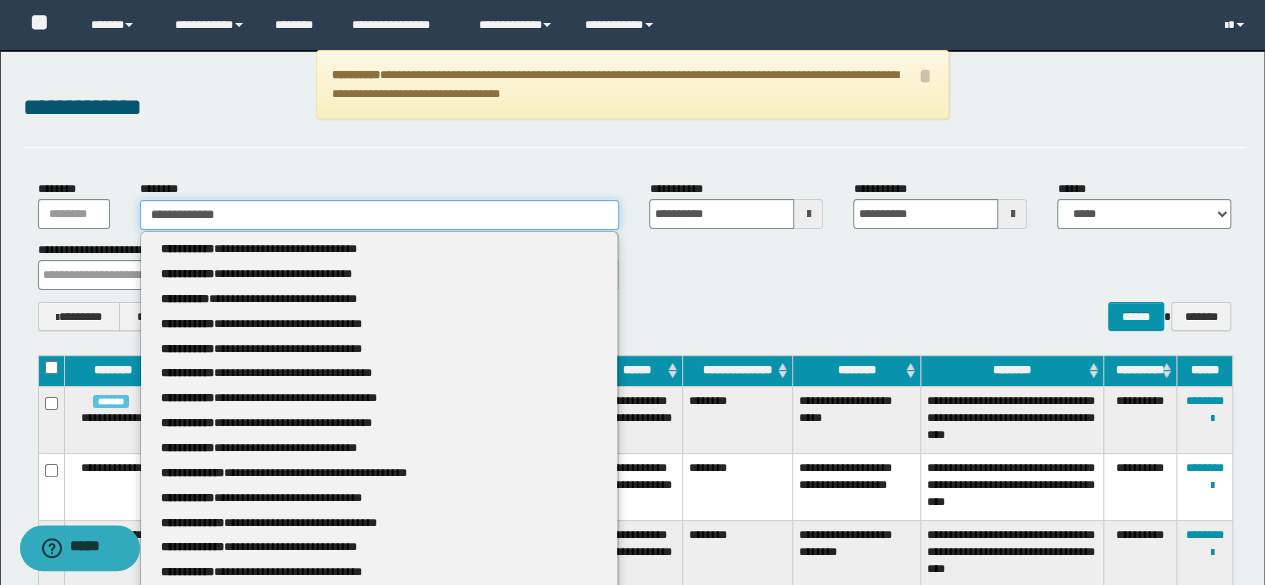 click on "**********" at bounding box center [380, 215] 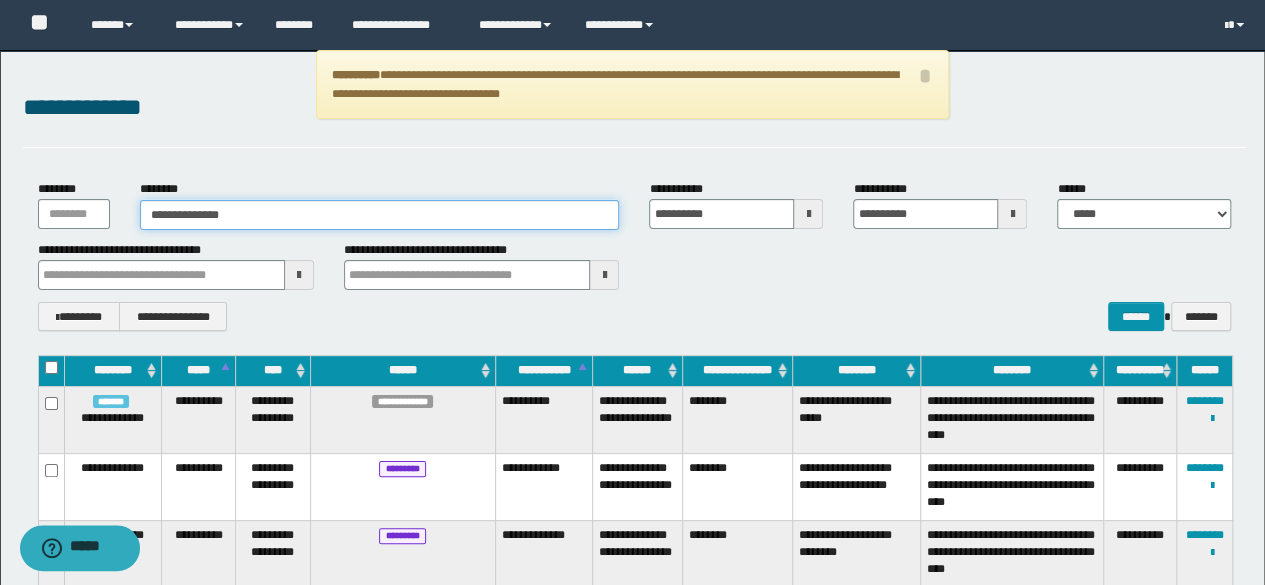 type on "**********" 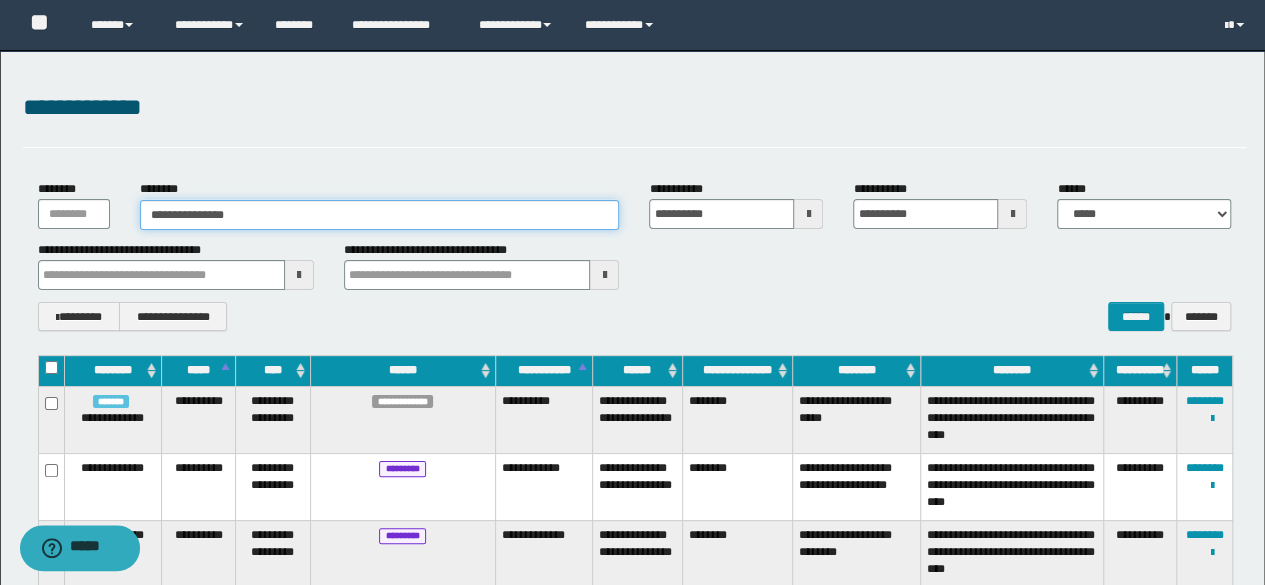 type 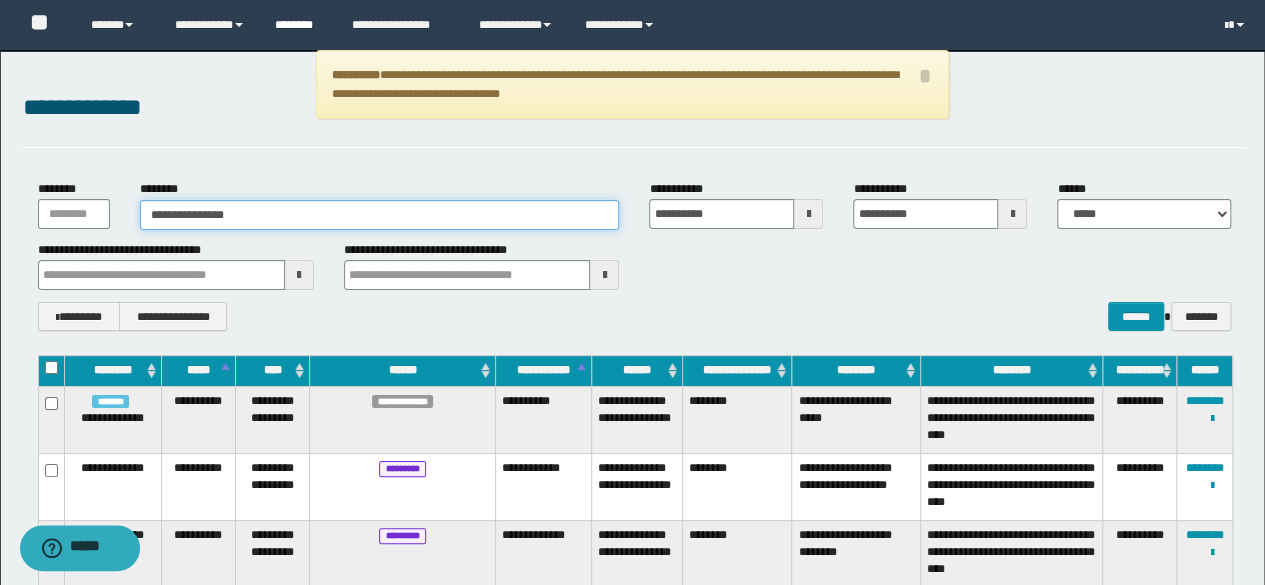type 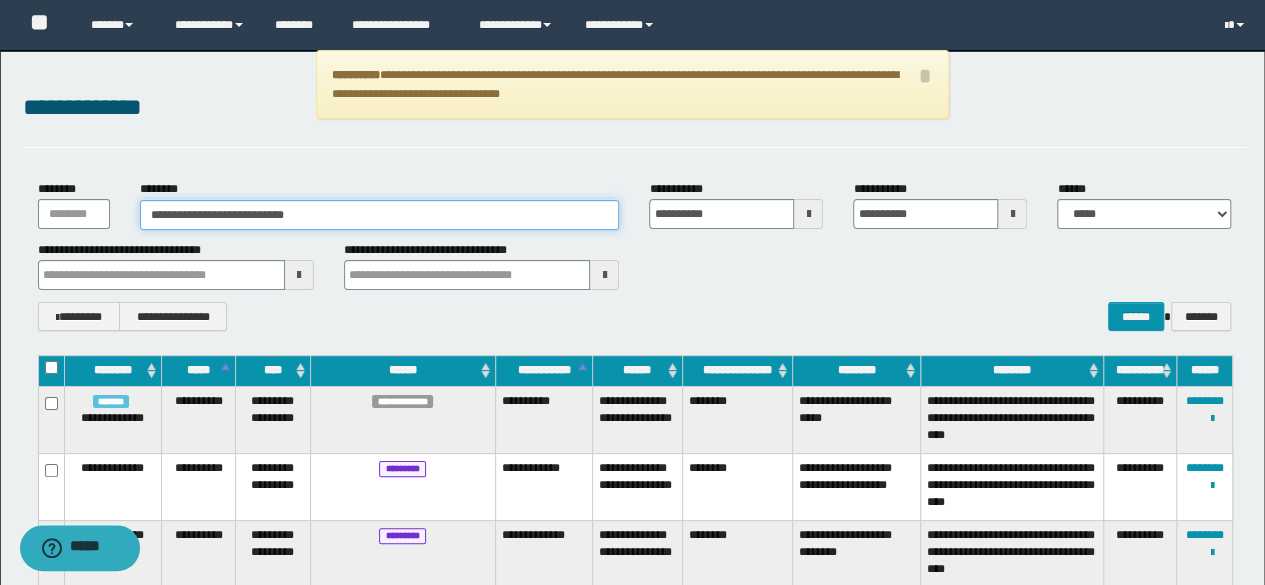 click on "**********" at bounding box center (380, 215) 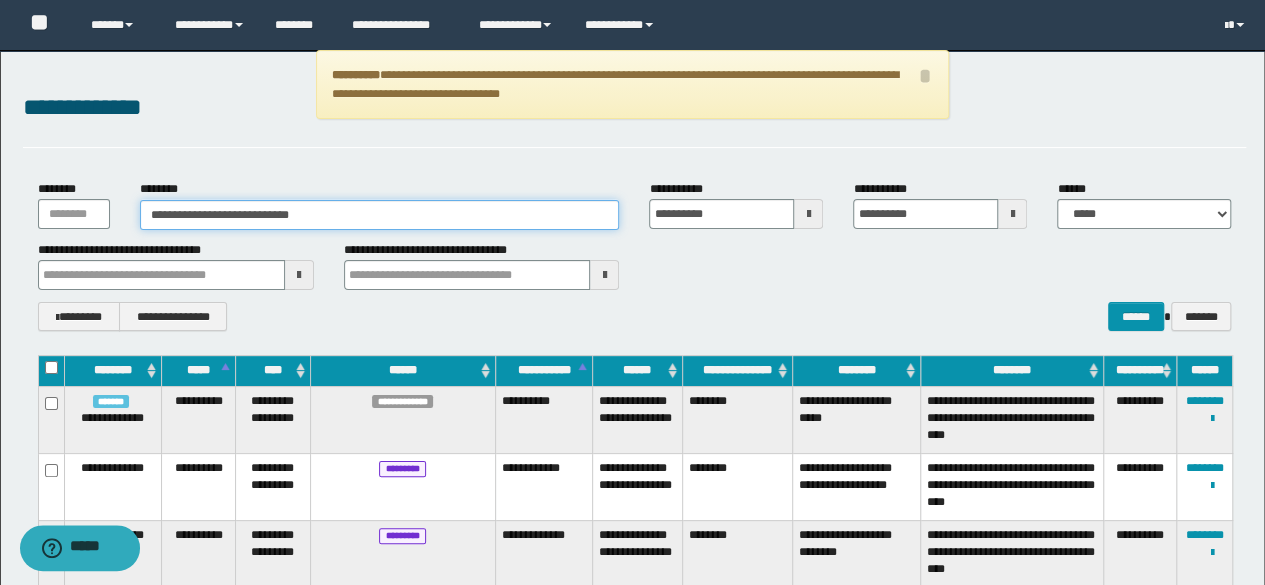 type on "**********" 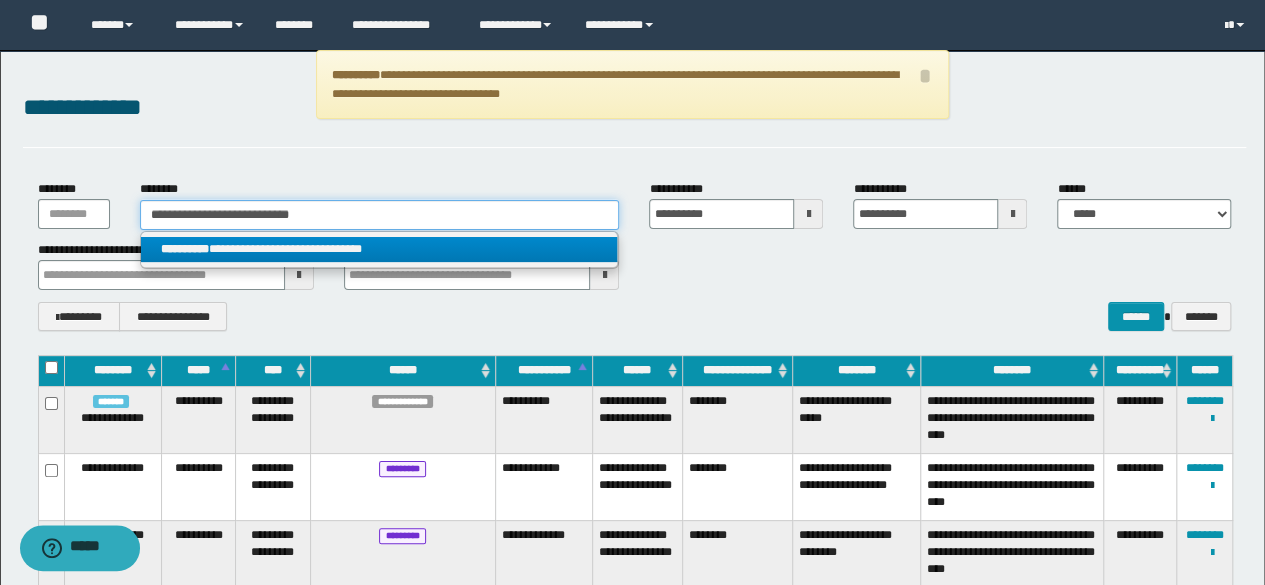 type on "**********" 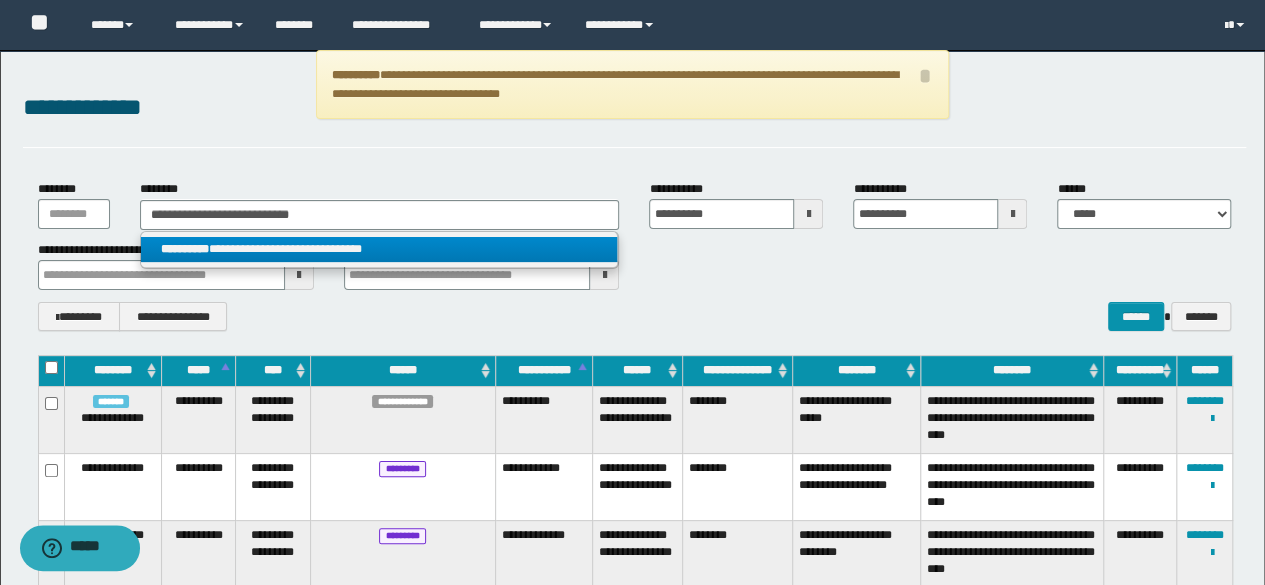 click on "**********" at bounding box center (379, 249) 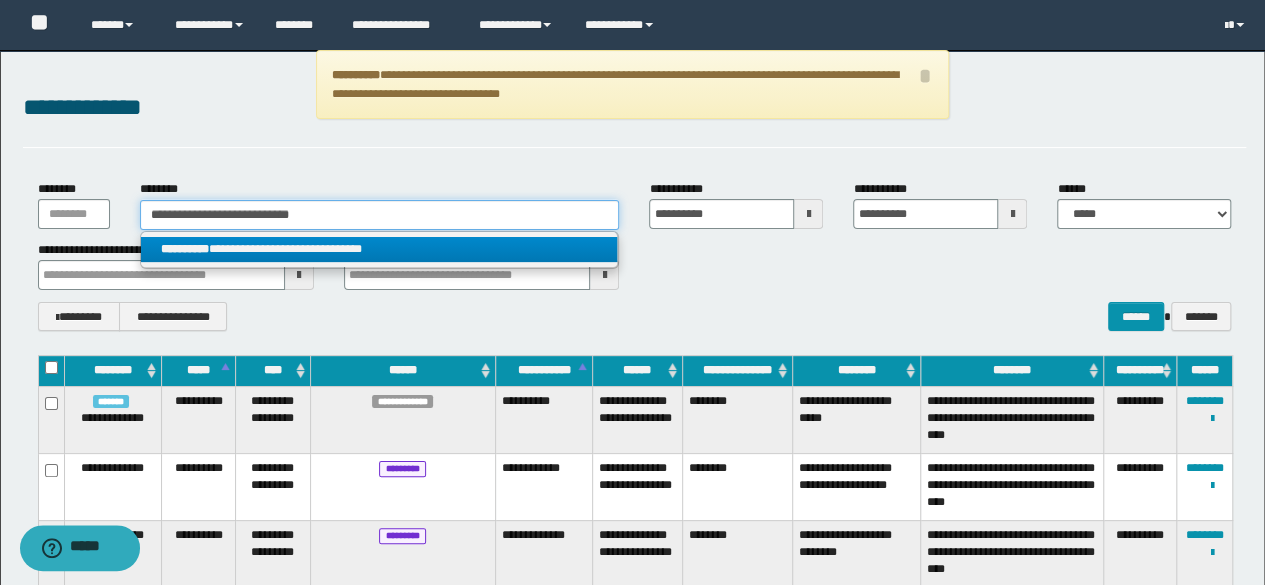 type 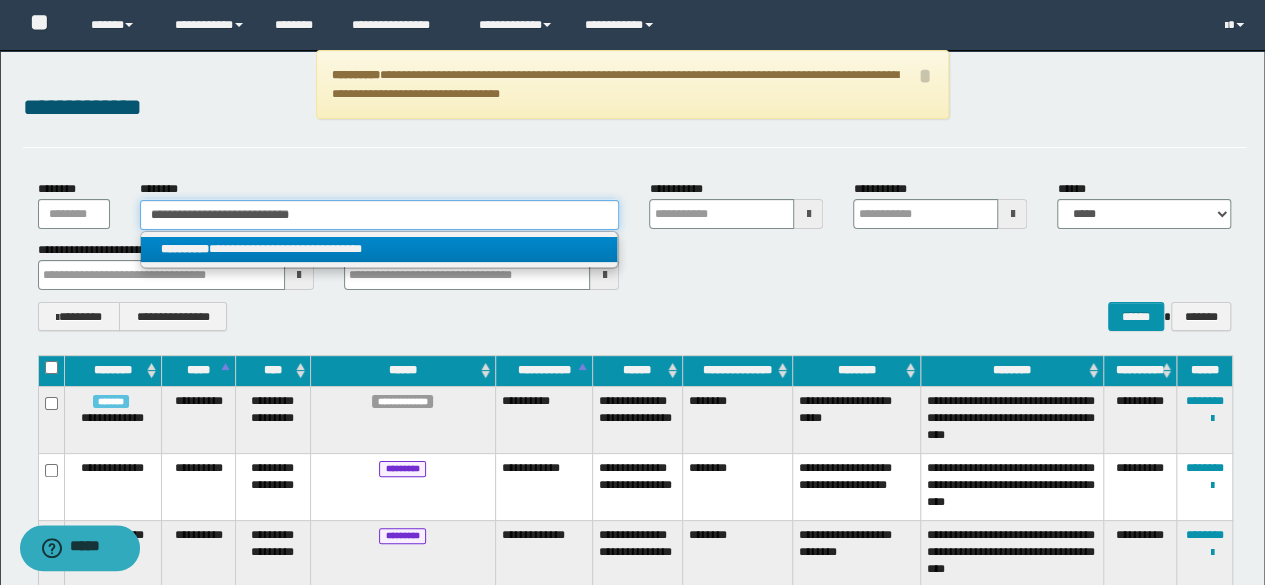 type 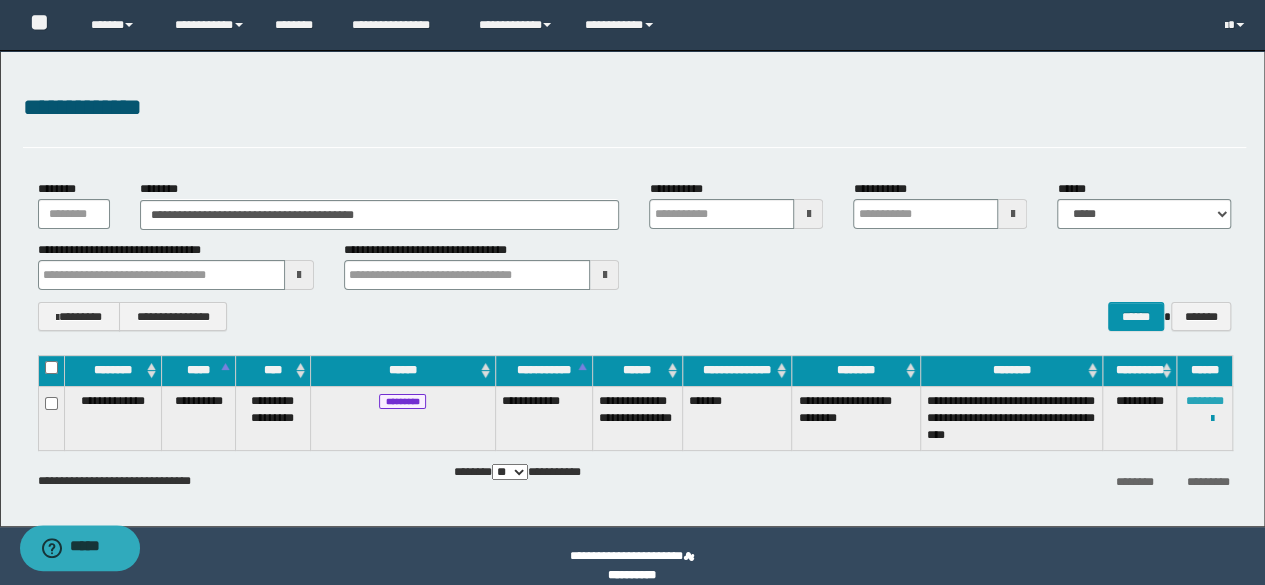 click on "********" at bounding box center [1205, 401] 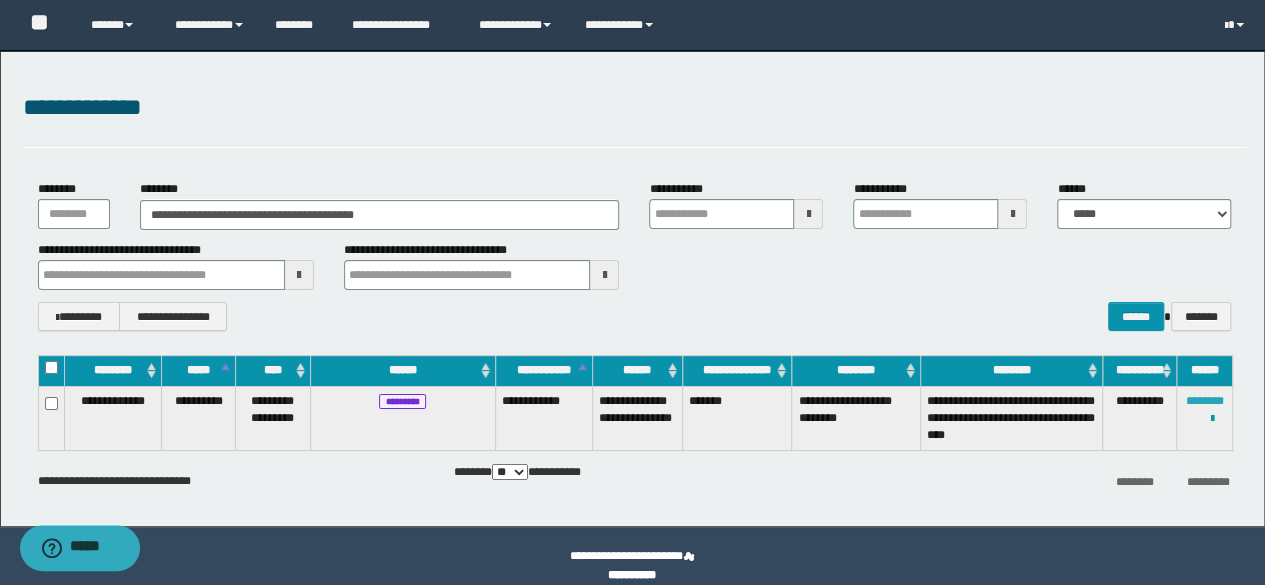 type 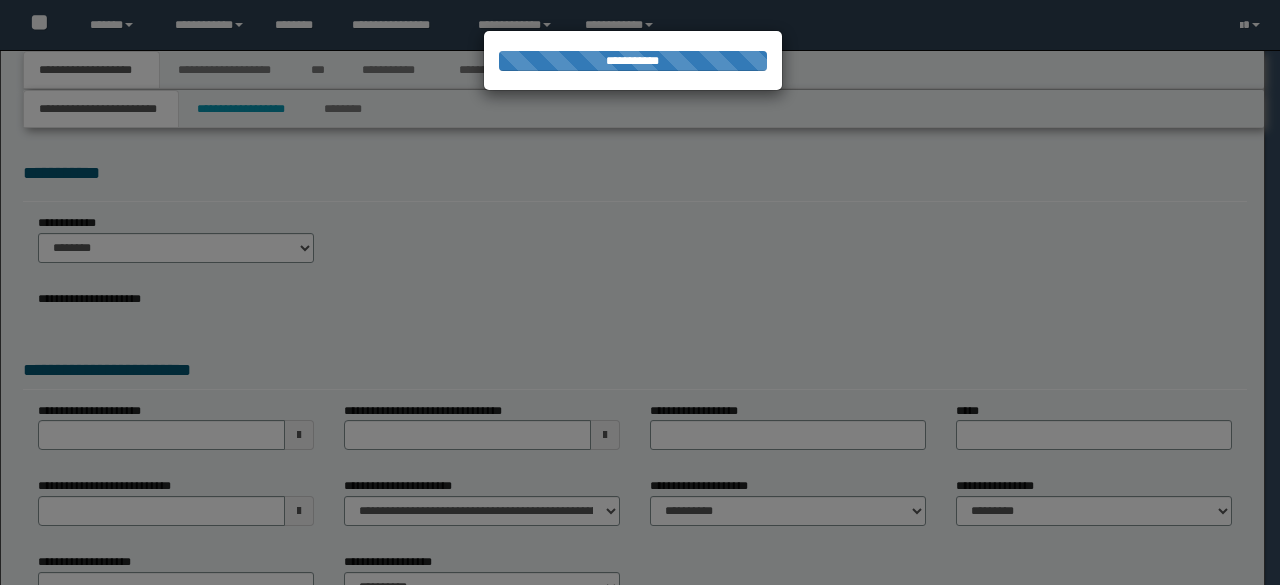 scroll, scrollTop: 0, scrollLeft: 0, axis: both 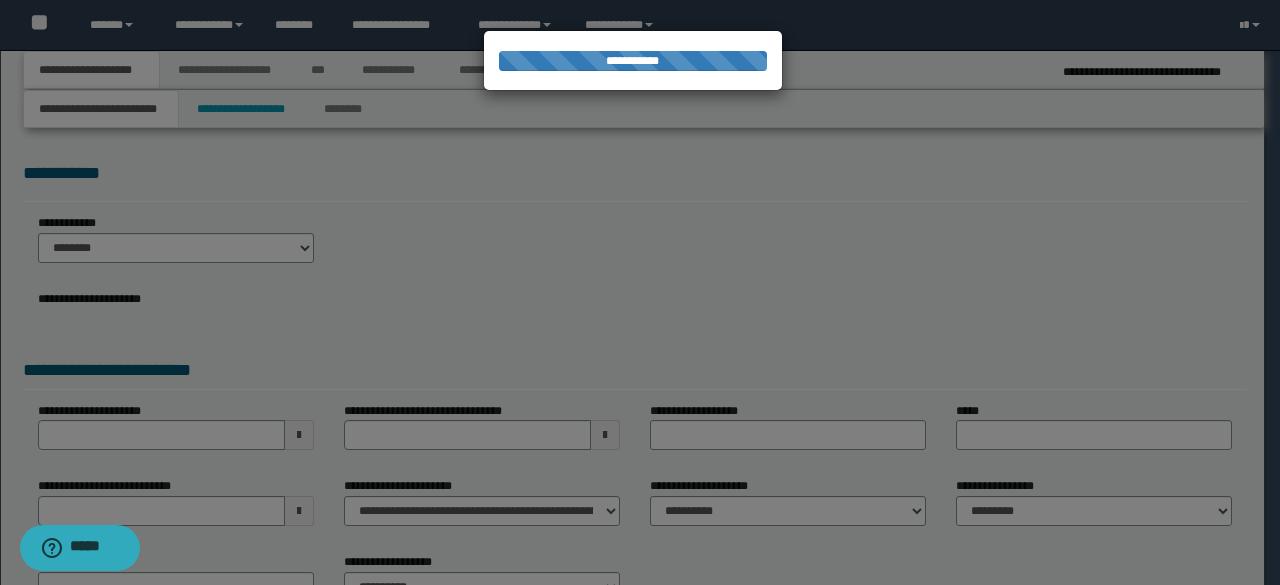 select on "*" 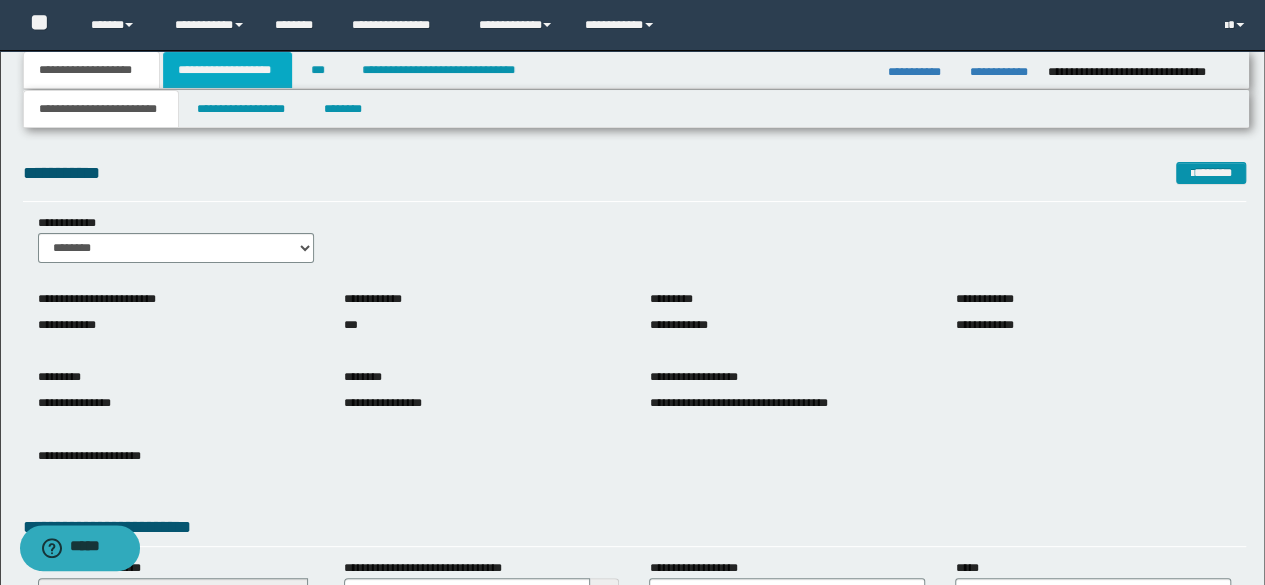 click on "**********" at bounding box center (227, 70) 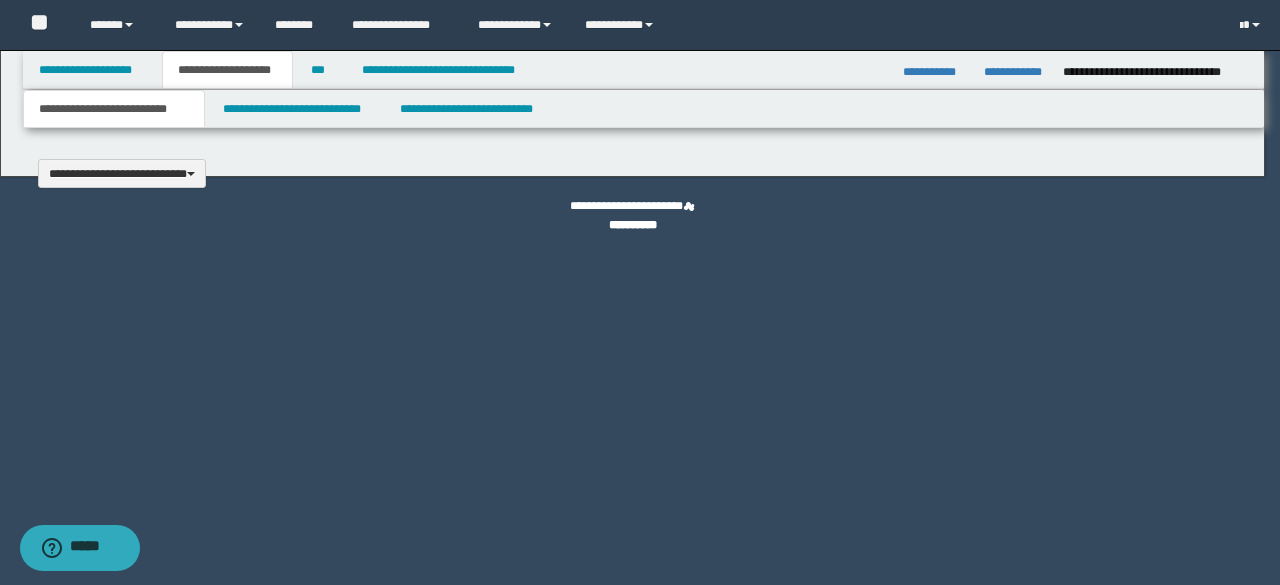 type 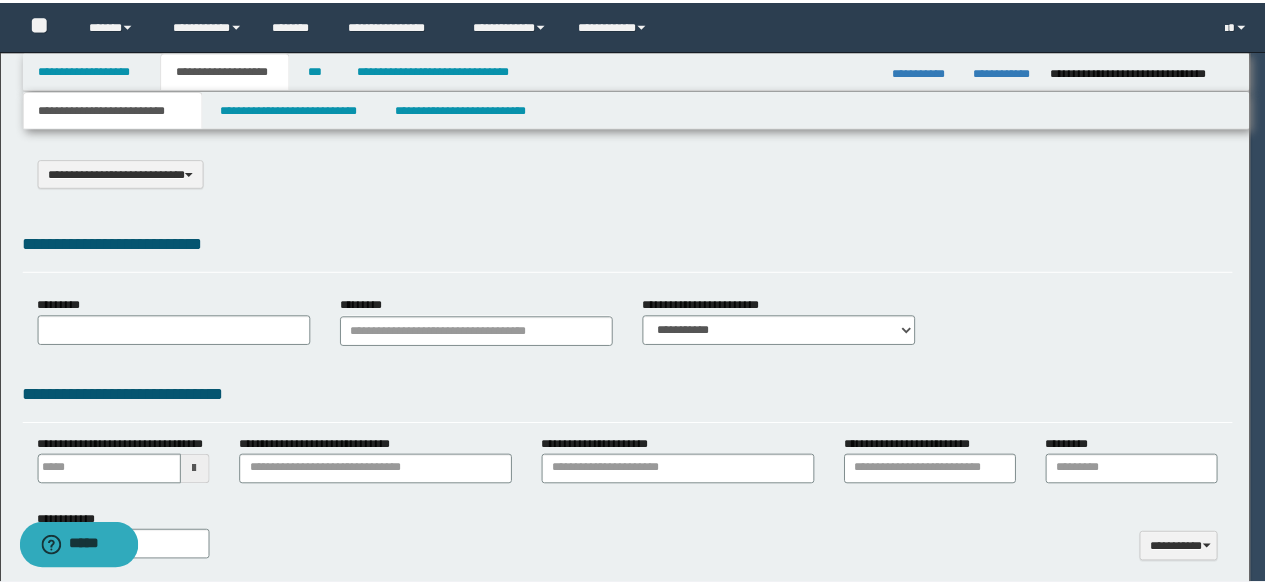 scroll, scrollTop: 0, scrollLeft: 0, axis: both 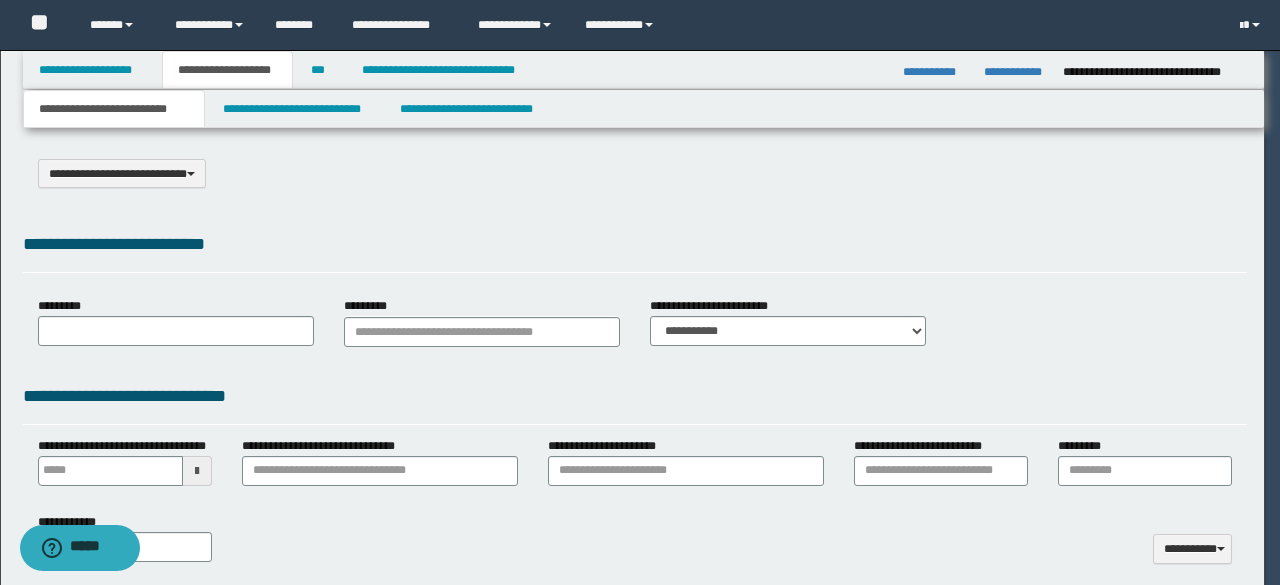 type on "*******" 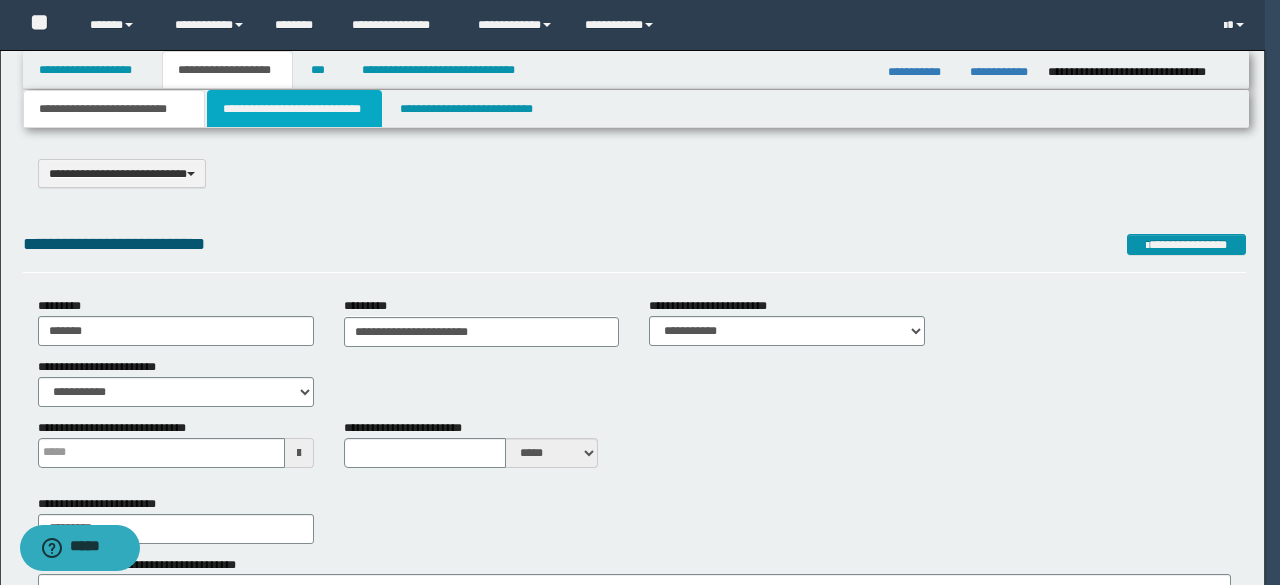 click on "**********" at bounding box center (294, 109) 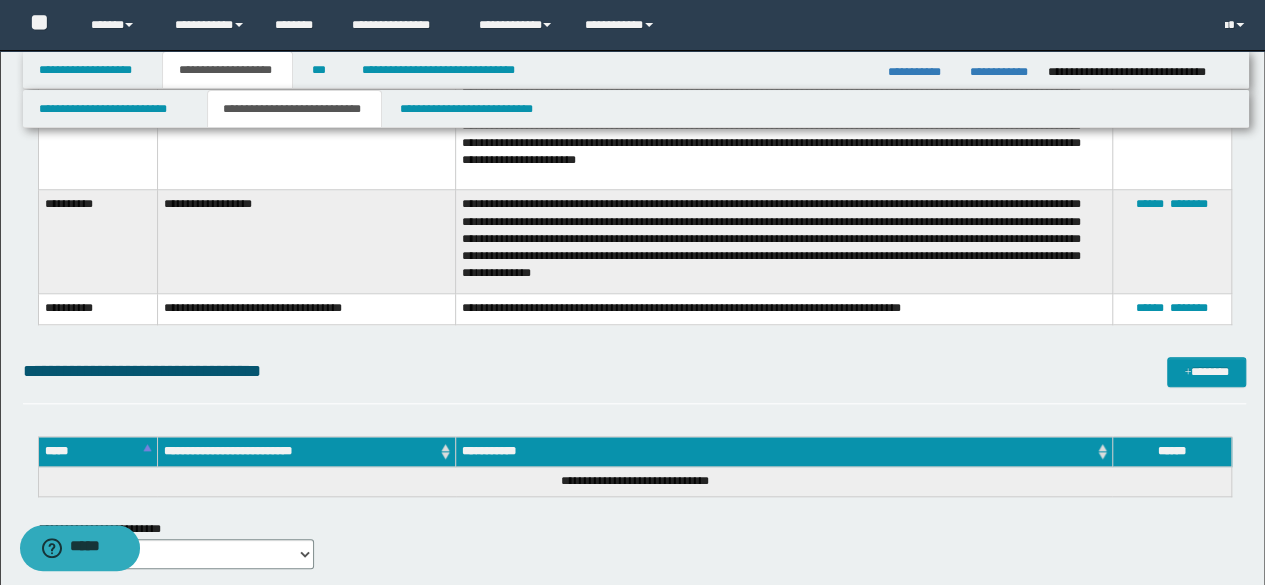 scroll, scrollTop: 4532, scrollLeft: 0, axis: vertical 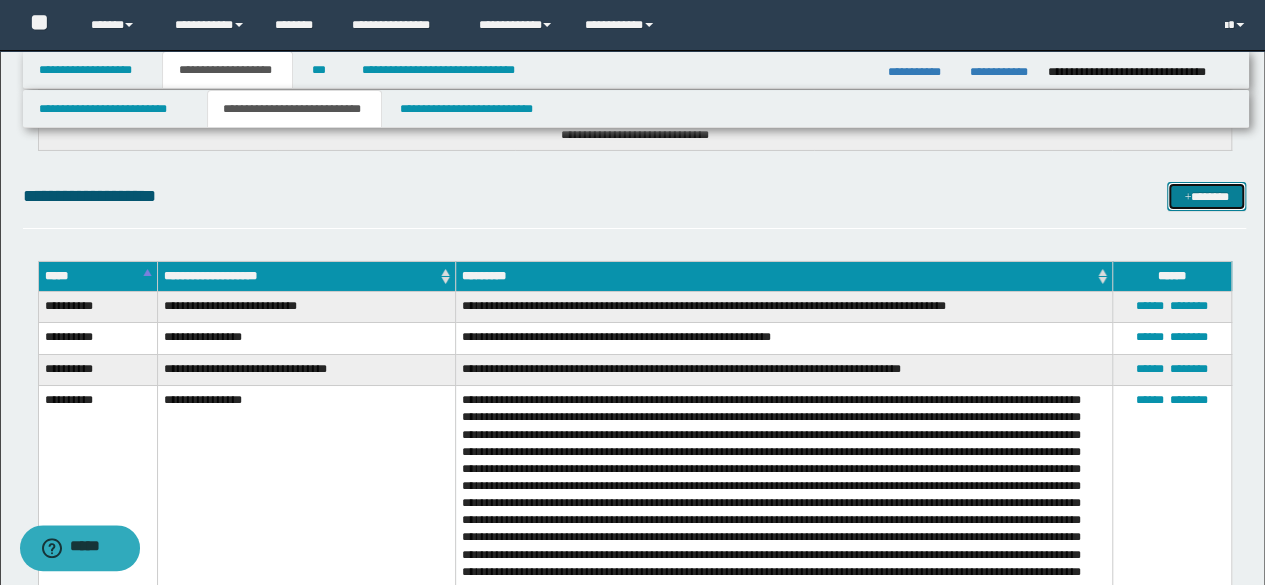 click on "*******" at bounding box center (1206, 196) 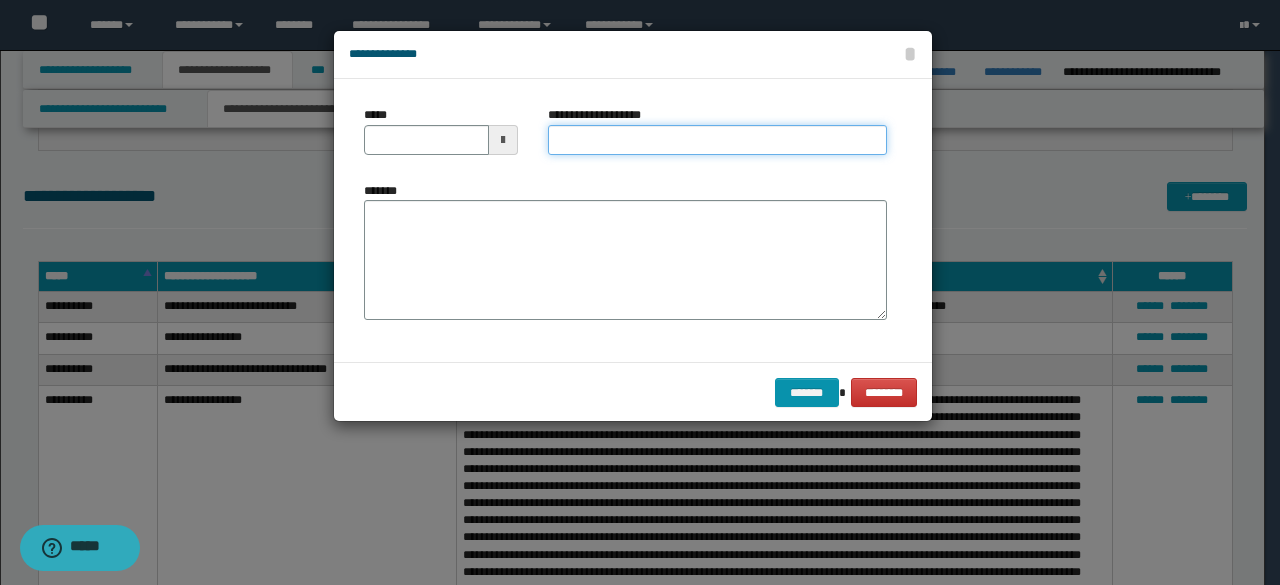 click on "**********" at bounding box center (717, 140) 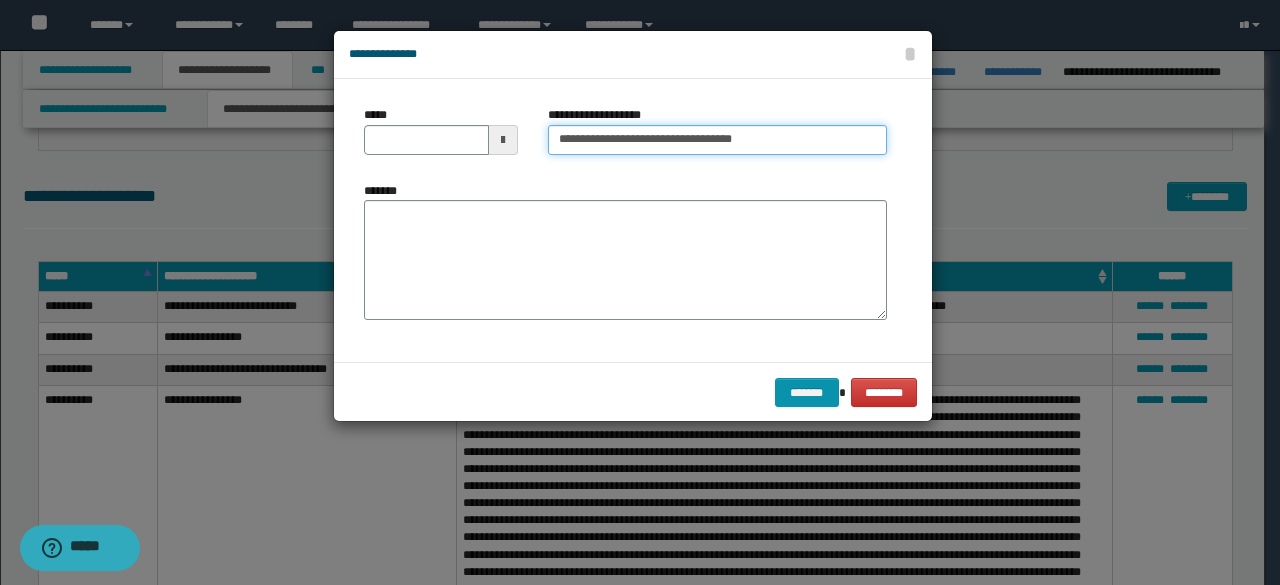 type on "**********" 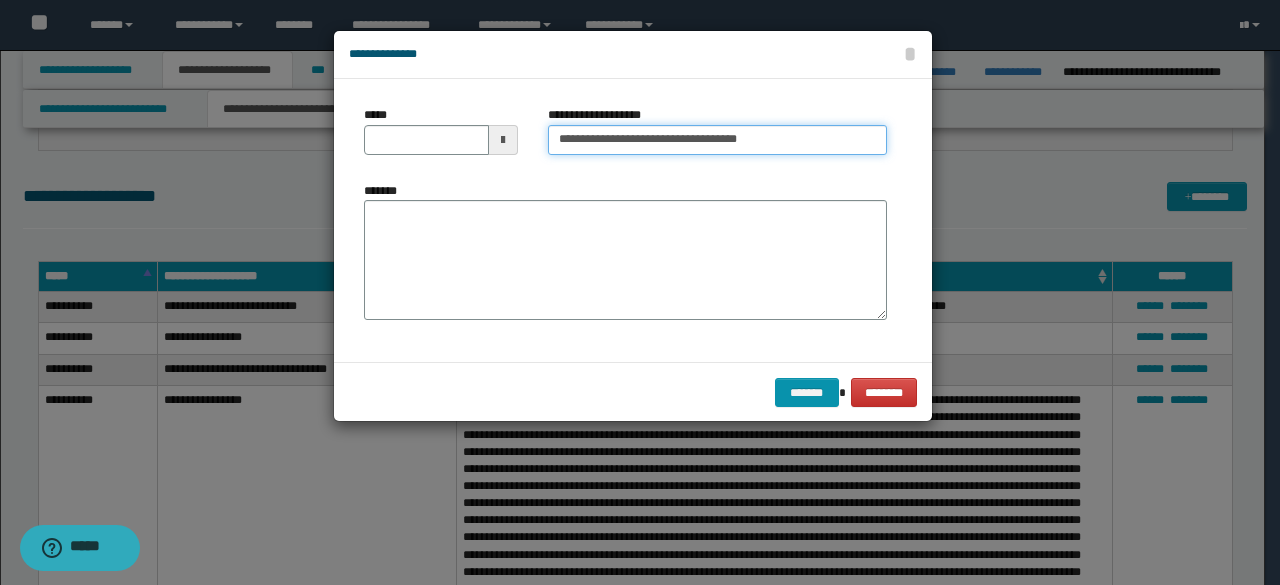 type 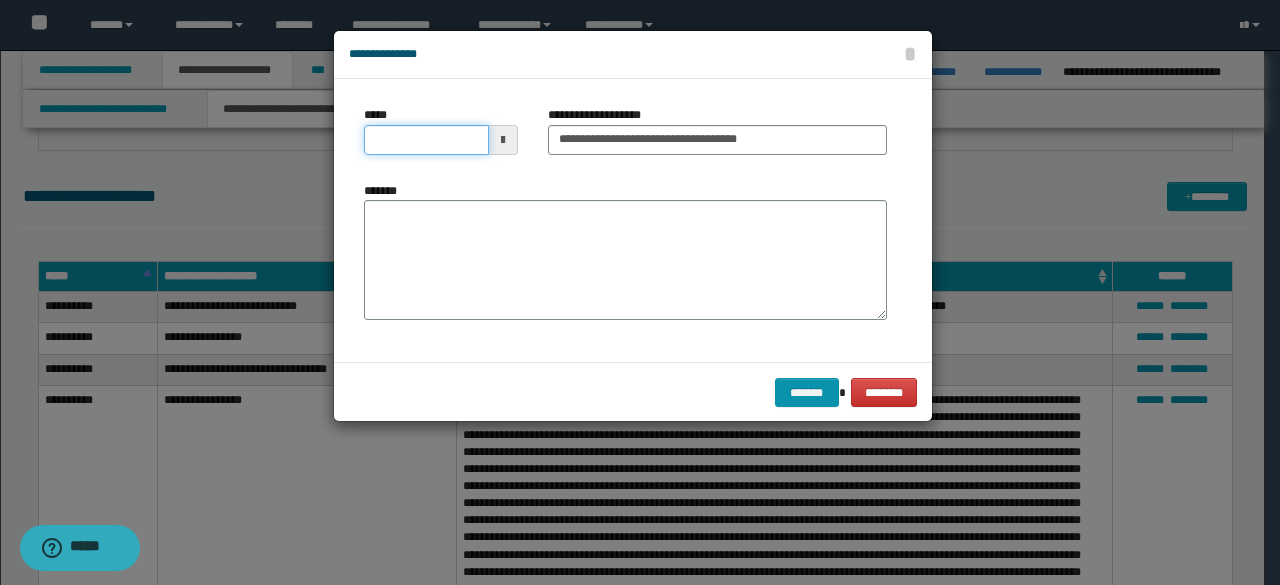 click on "*****" at bounding box center [426, 140] 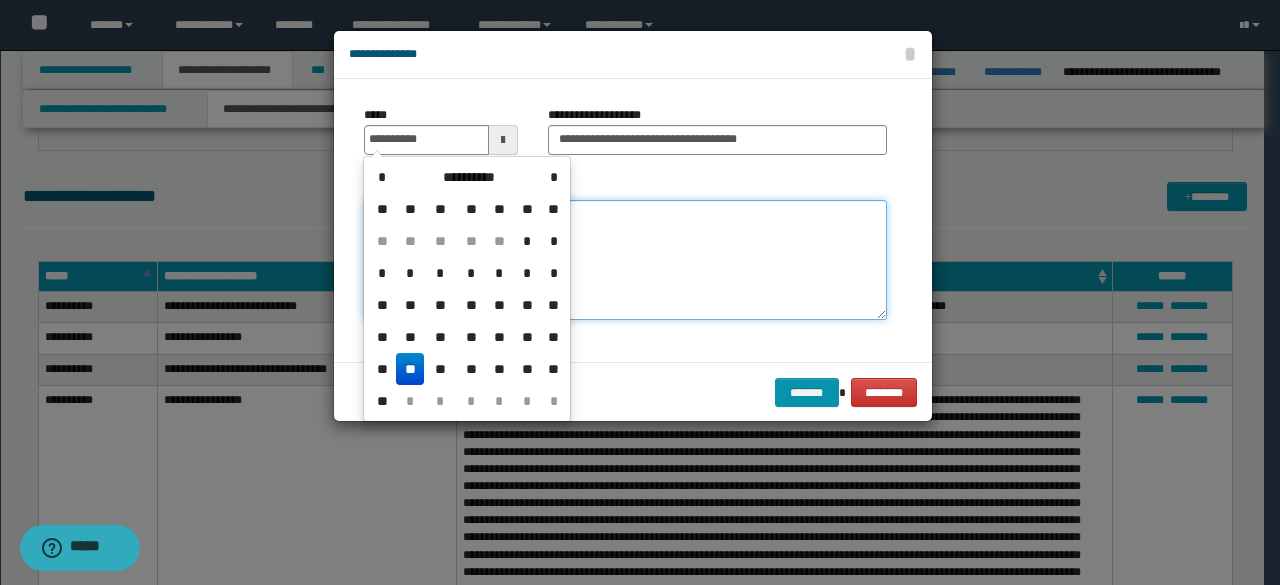 type on "**********" 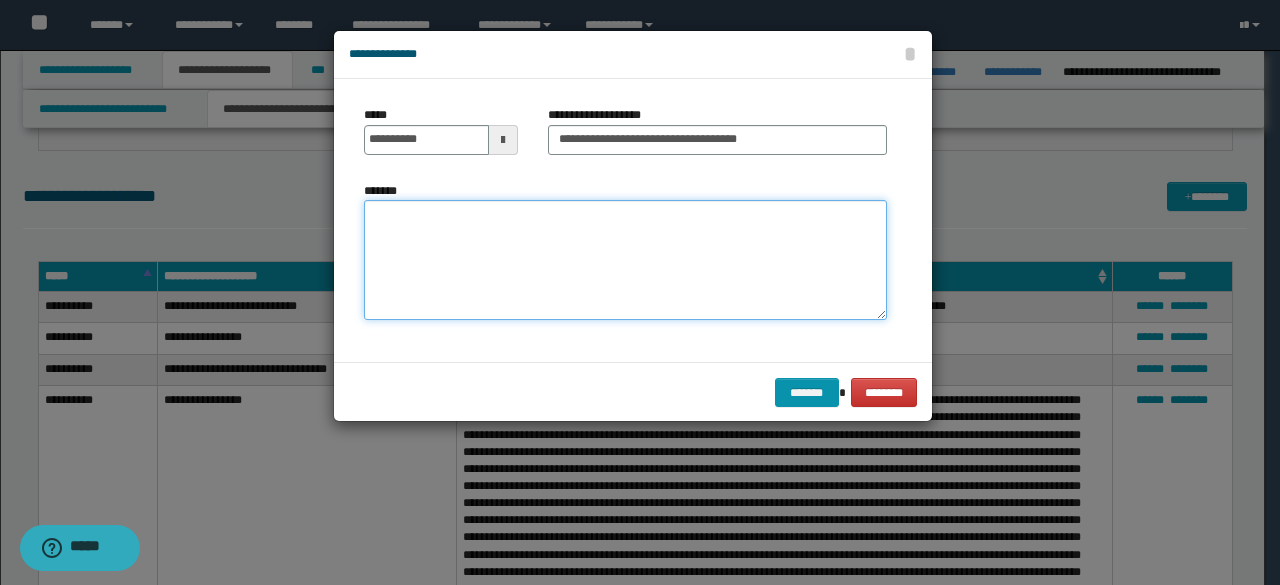 click on "*******" at bounding box center [625, 260] 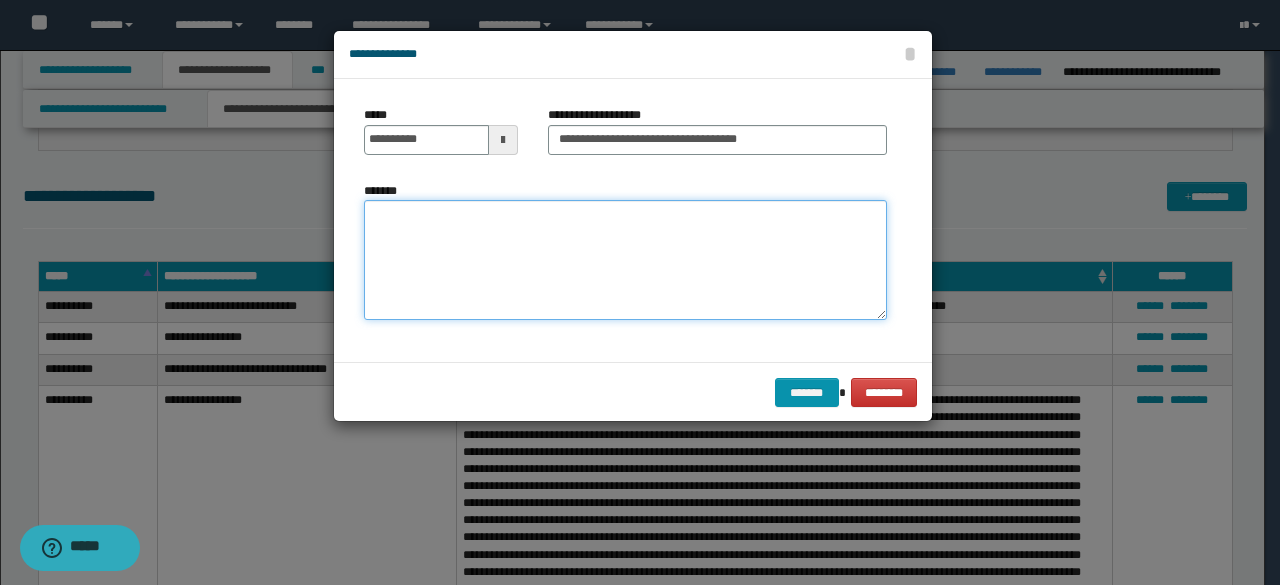 click on "*******" at bounding box center [625, 260] 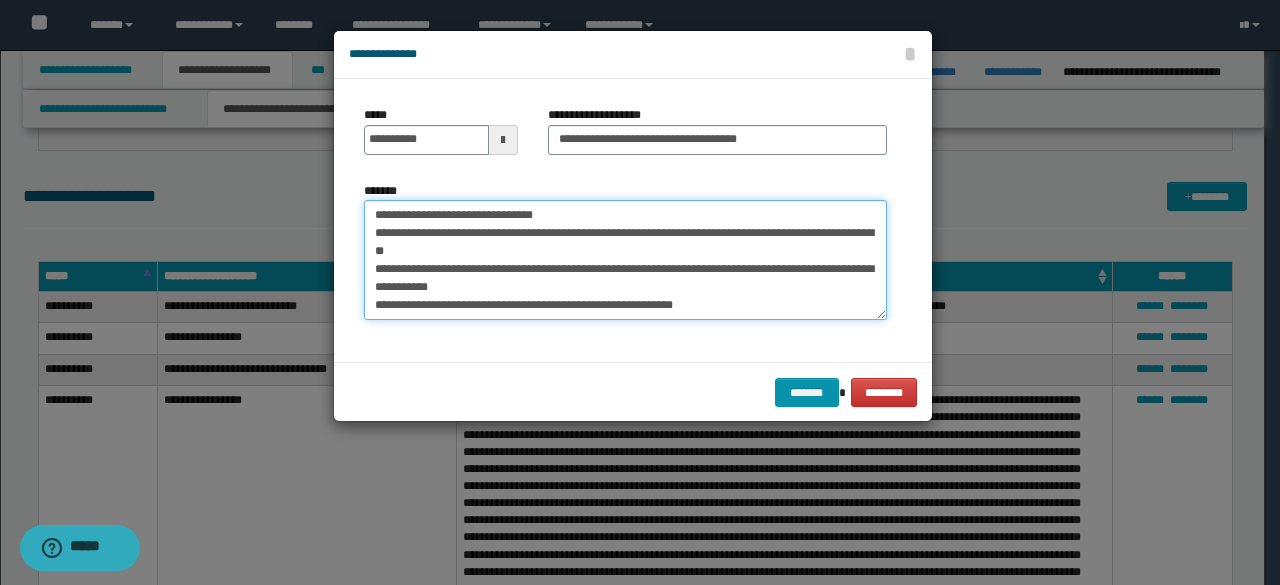 scroll, scrollTop: 30, scrollLeft: 0, axis: vertical 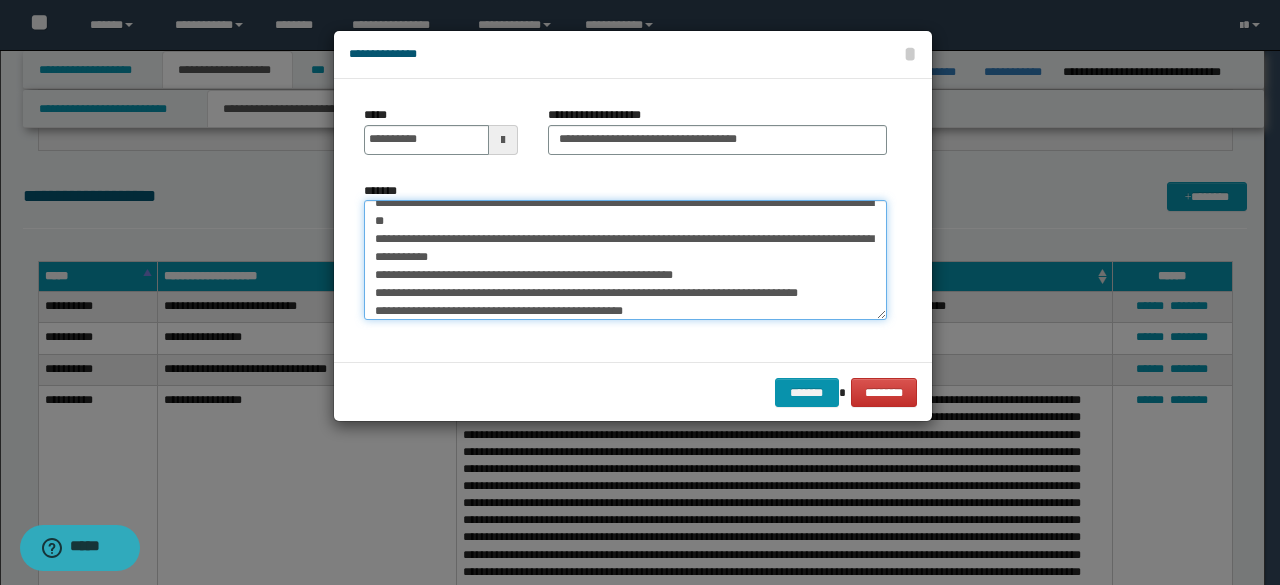 type 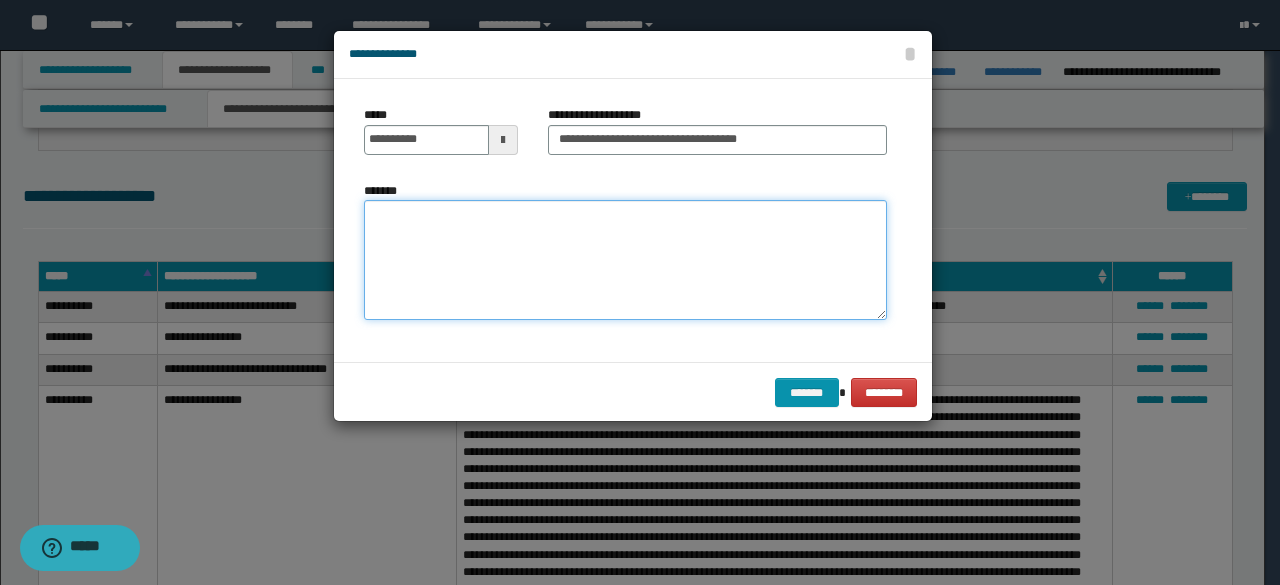 scroll, scrollTop: 0, scrollLeft: 0, axis: both 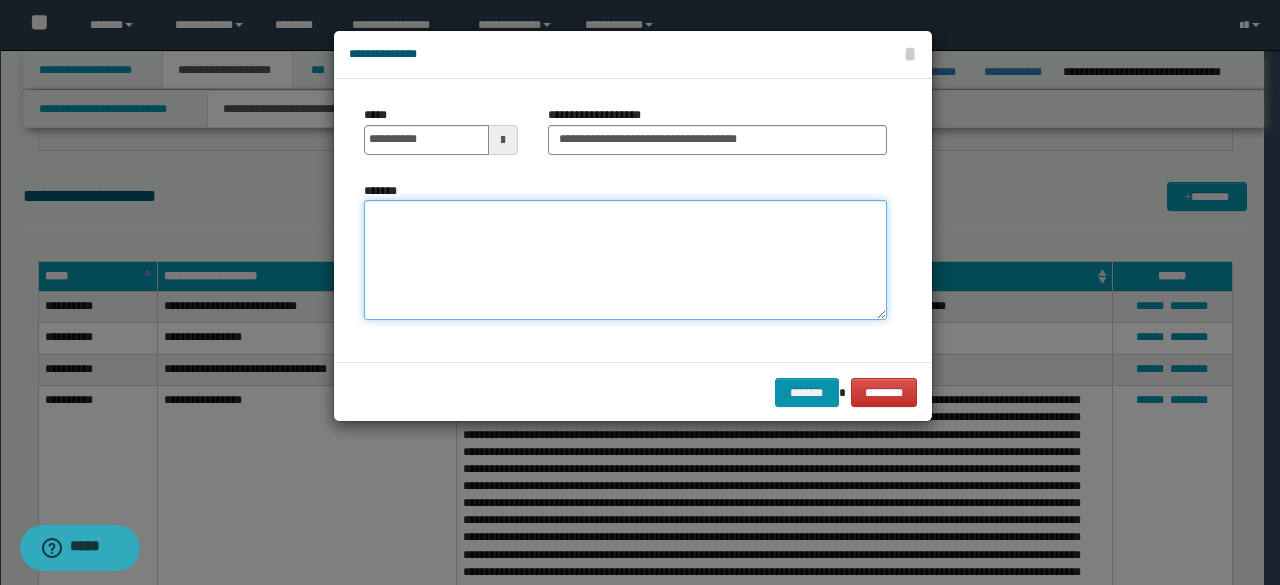 click on "*******" at bounding box center [625, 259] 